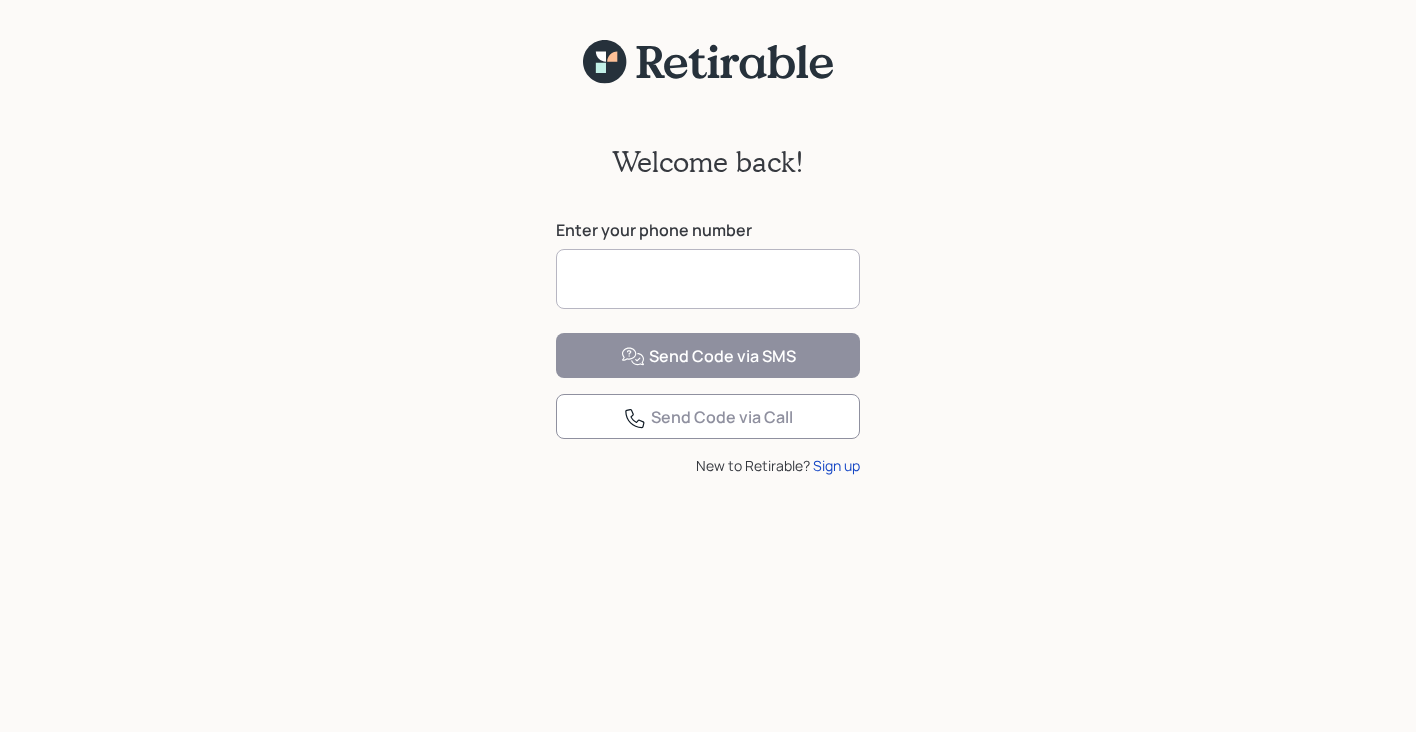 scroll, scrollTop: 0, scrollLeft: 0, axis: both 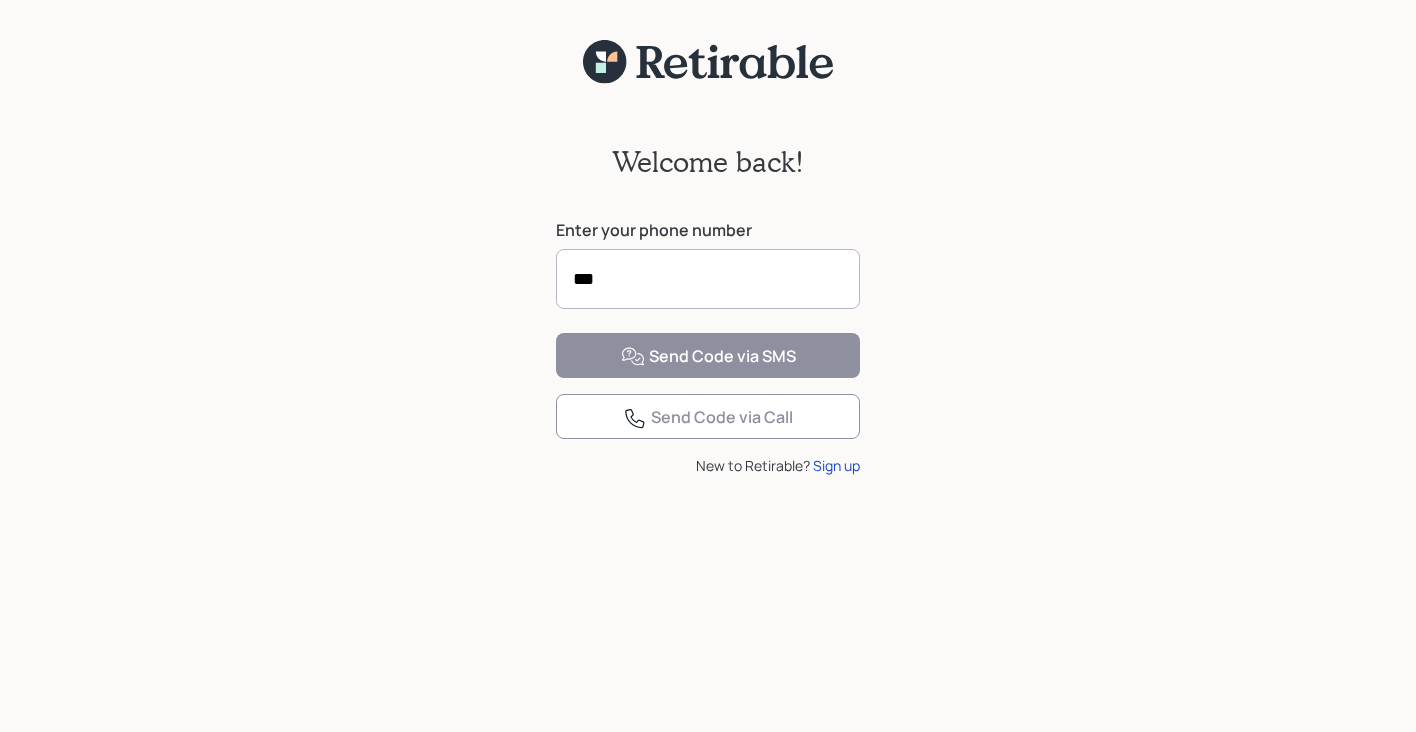 click on "***" at bounding box center [708, 279] 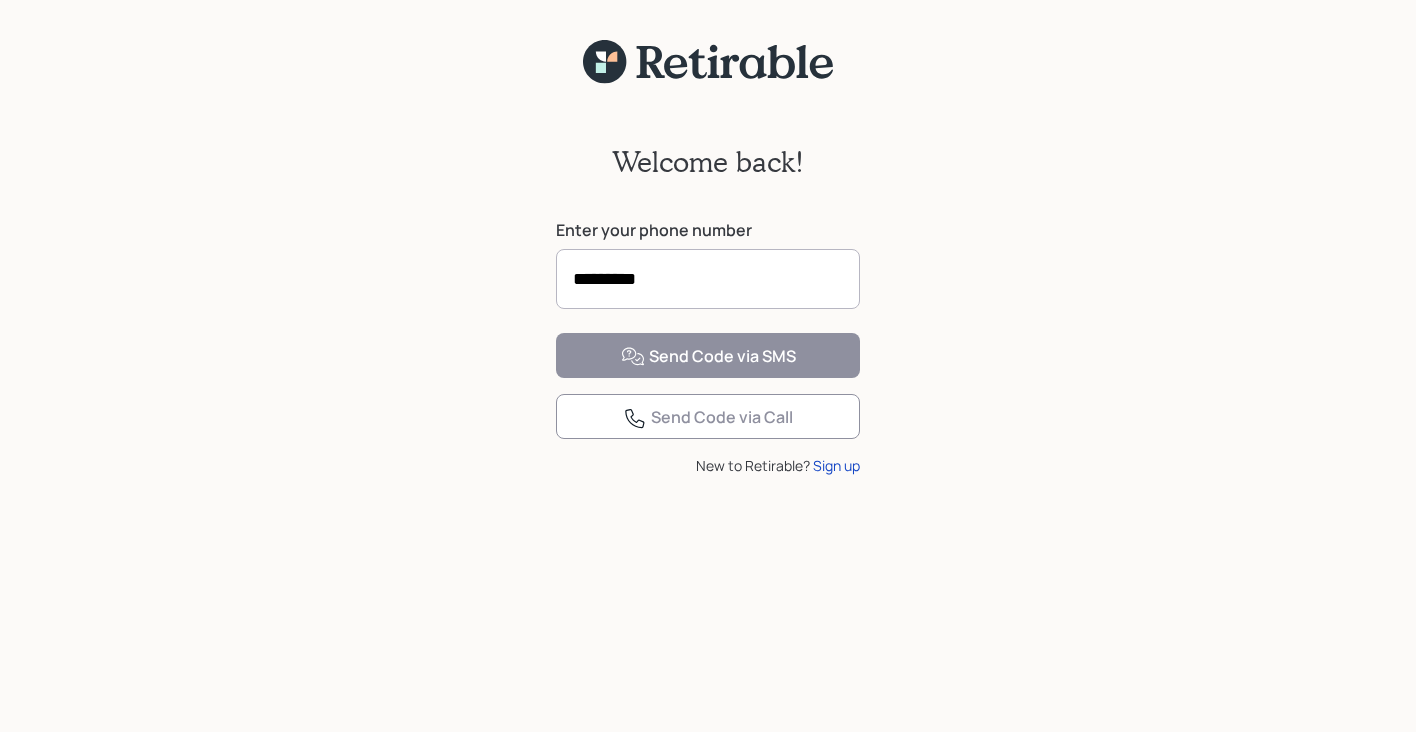 click on "*********" at bounding box center [708, 279] 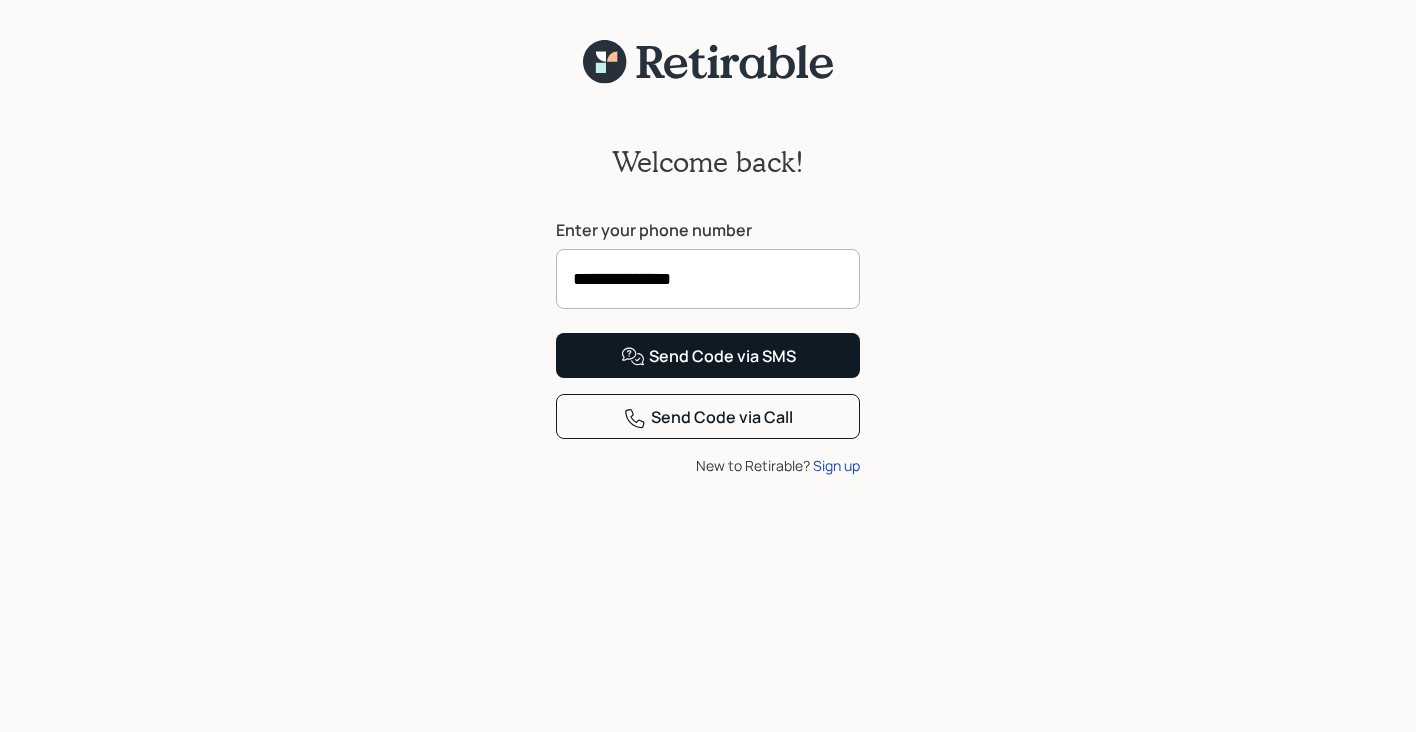click on "Send Code via SMS" at bounding box center (708, 357) 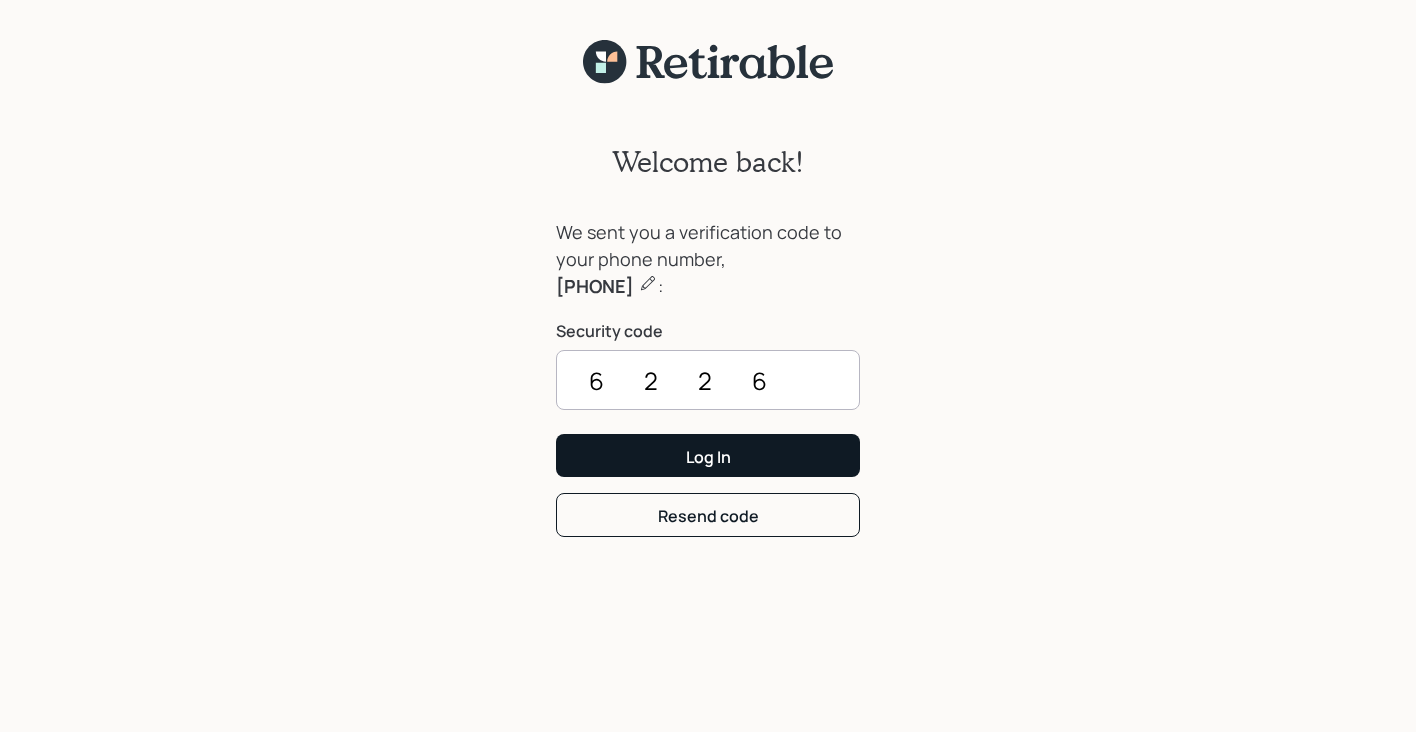 type on "6226" 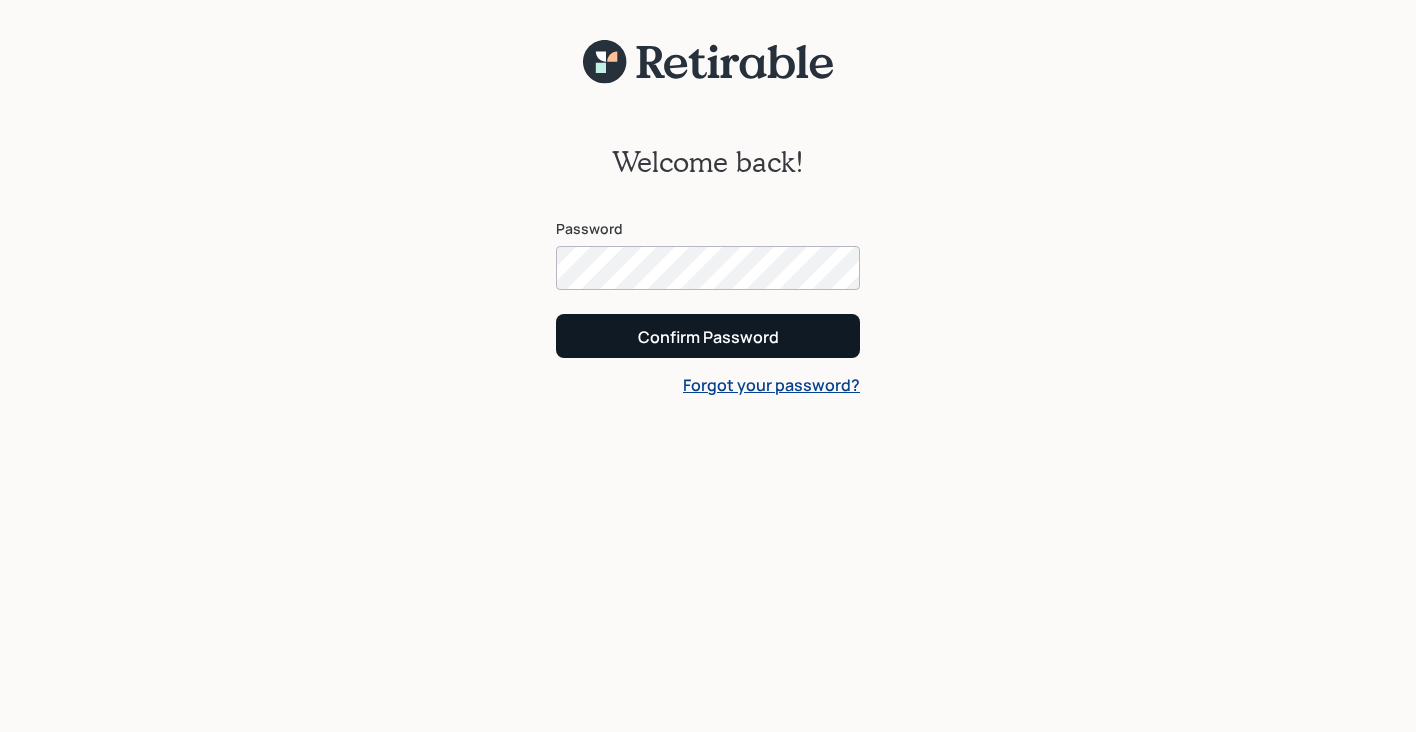 click on "Confirm Password" at bounding box center [708, 337] 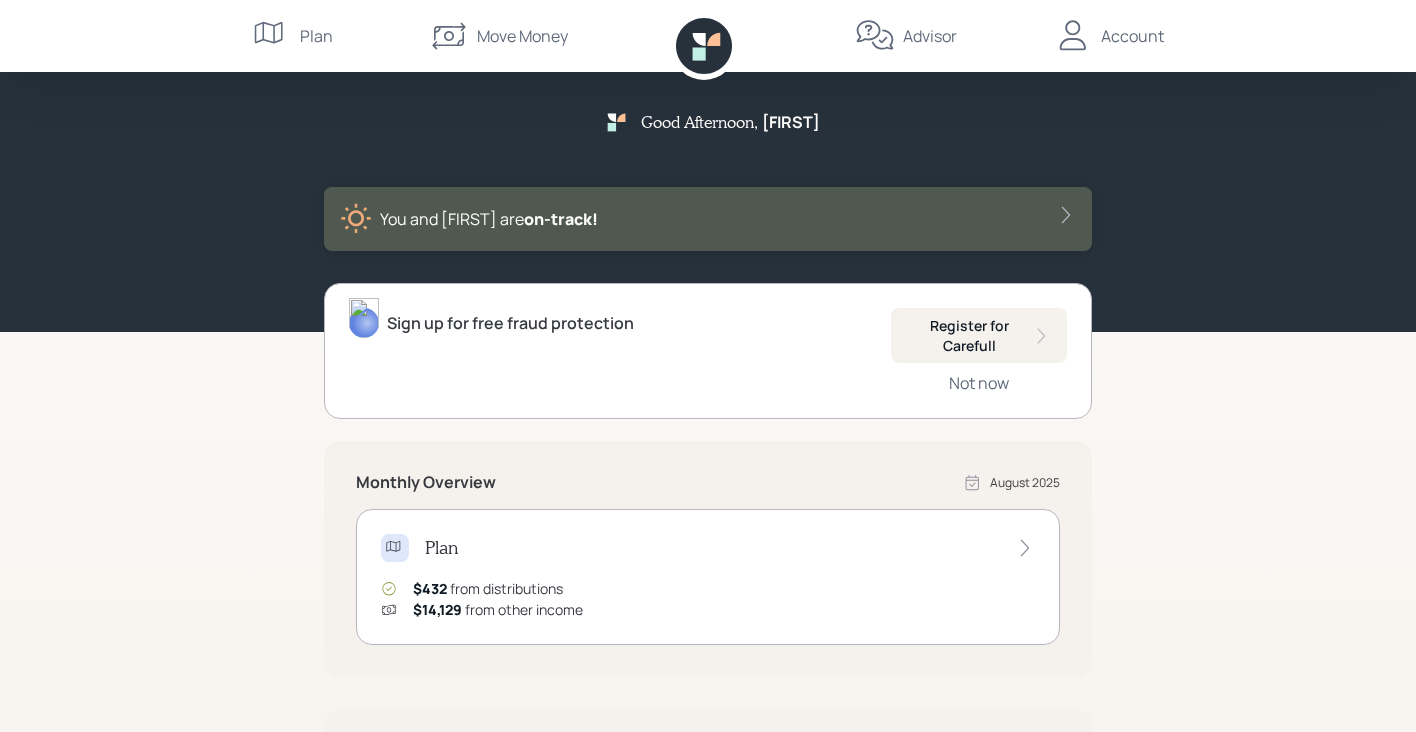 click on "Good Afternoon , [FIRST] You and [FIRST] are  on‑track! Sign up for free fraud protection Register for Carefull Not now Monthly Overview [MONTH]   [YEAR] Plan [PRICE]   from distributions [PRICE]   from other income Accounts Spend [PRICE] Save [PRICE] Invest [PRICE] Benefits Protect powered by Advisor Treva   N Plan Move Money Advisor Account" at bounding box center [708, 582] 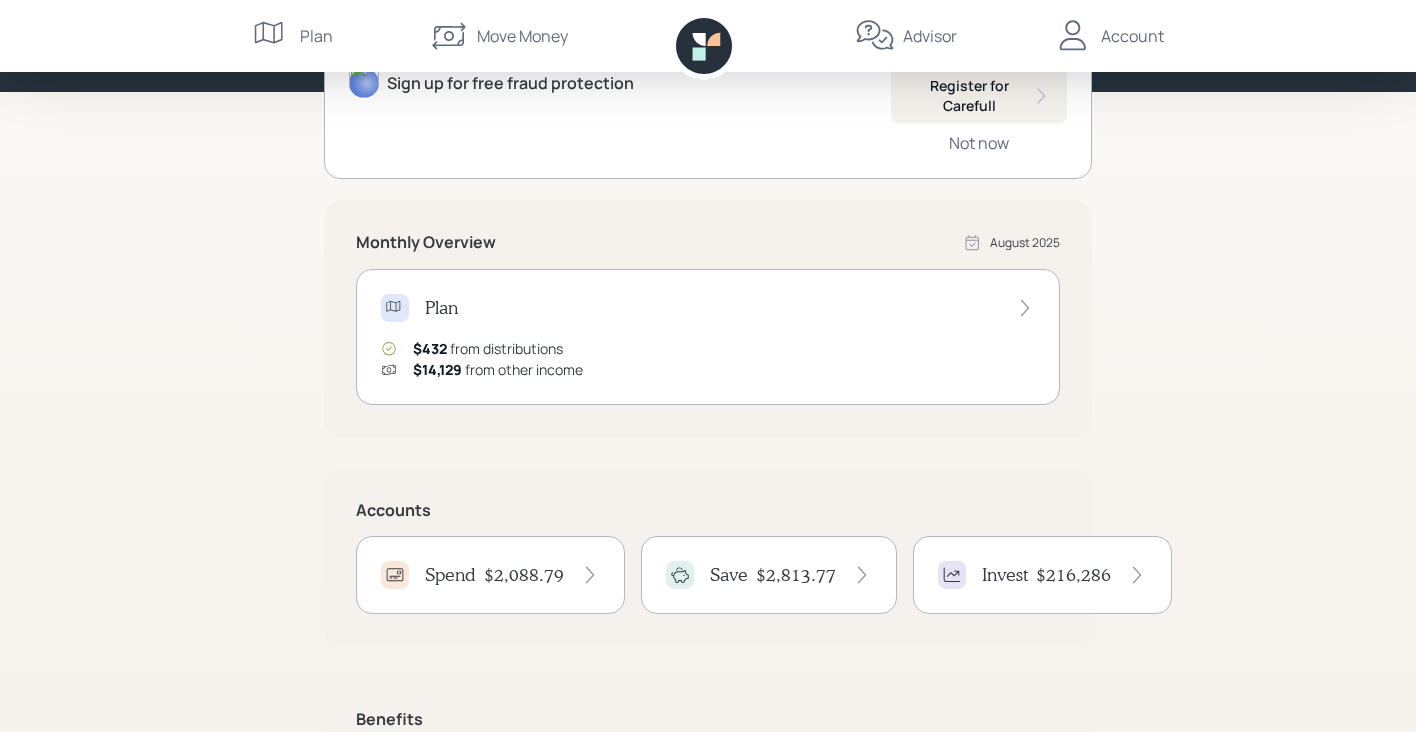 scroll, scrollTop: 241, scrollLeft: 0, axis: vertical 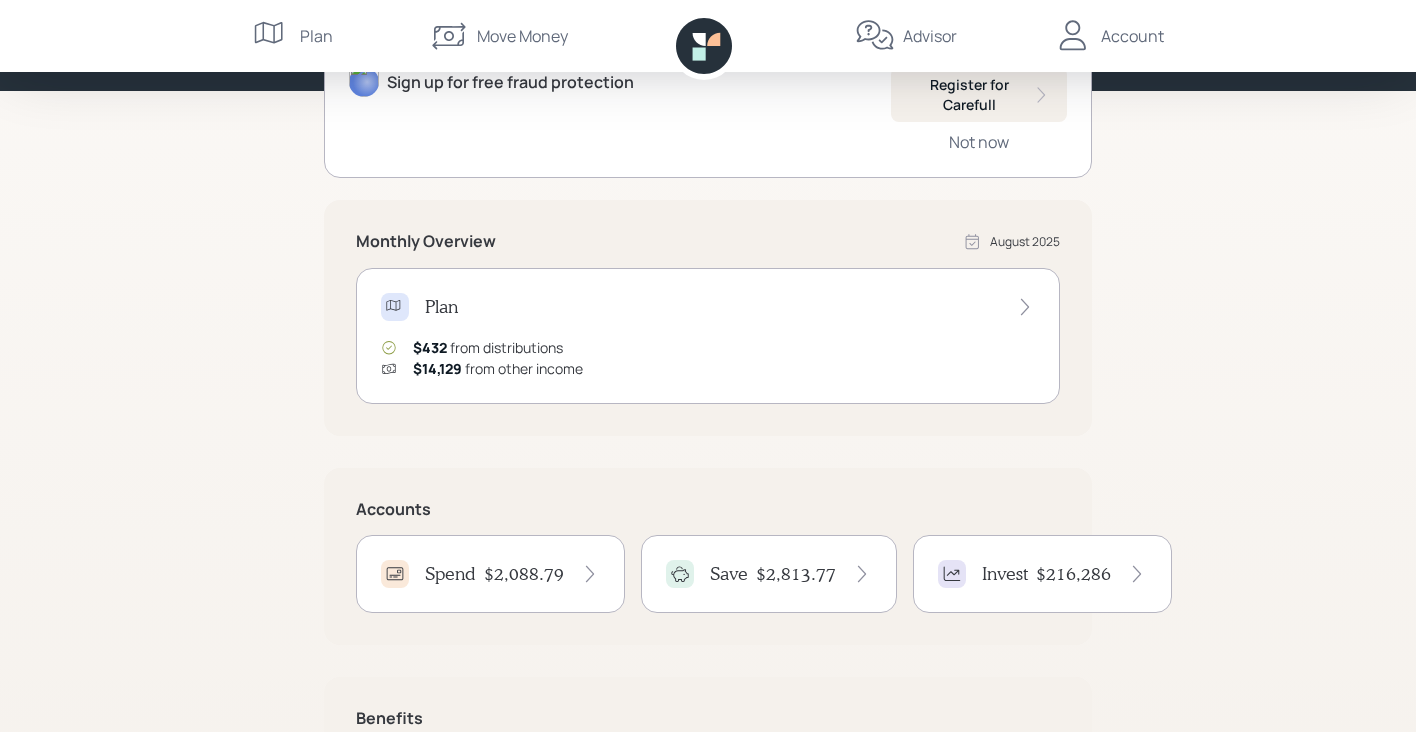 click on "$2,088.79" at bounding box center [524, 574] 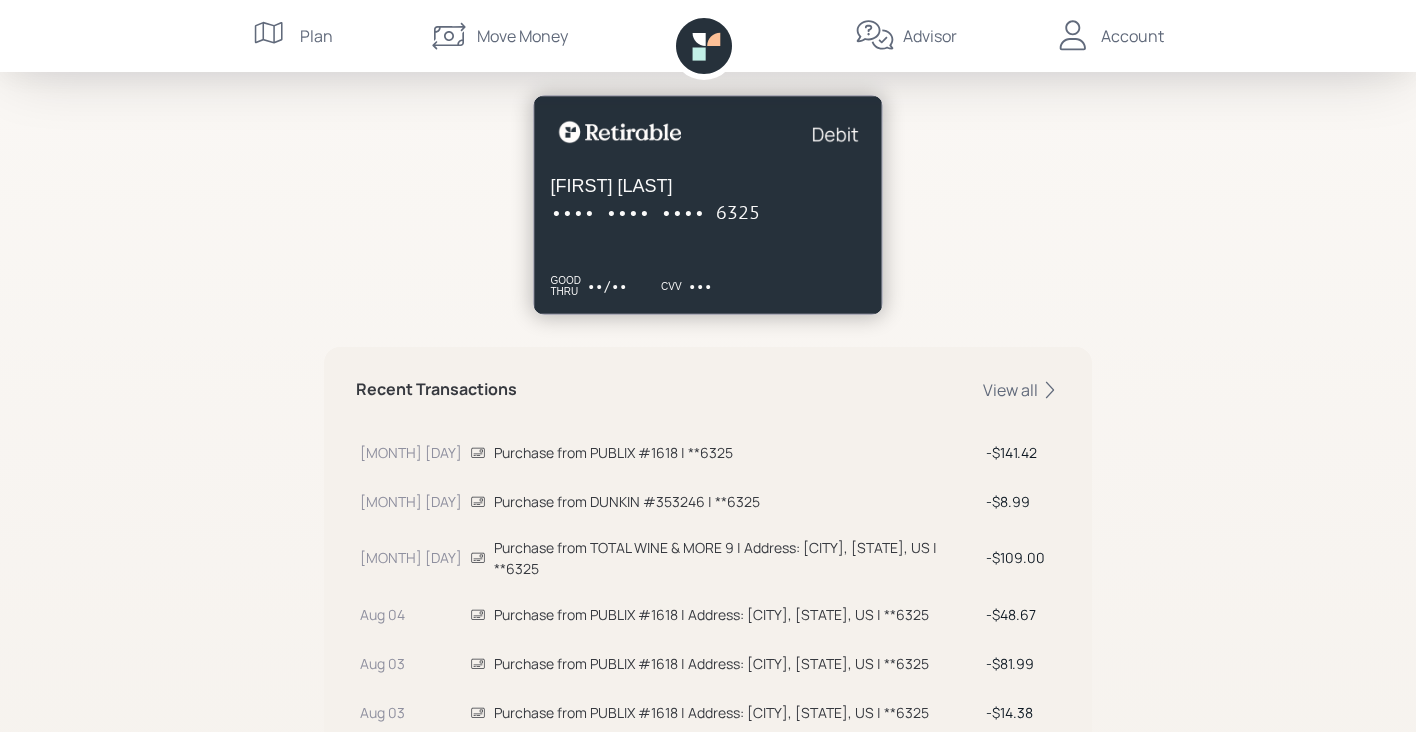 scroll, scrollTop: 352, scrollLeft: 0, axis: vertical 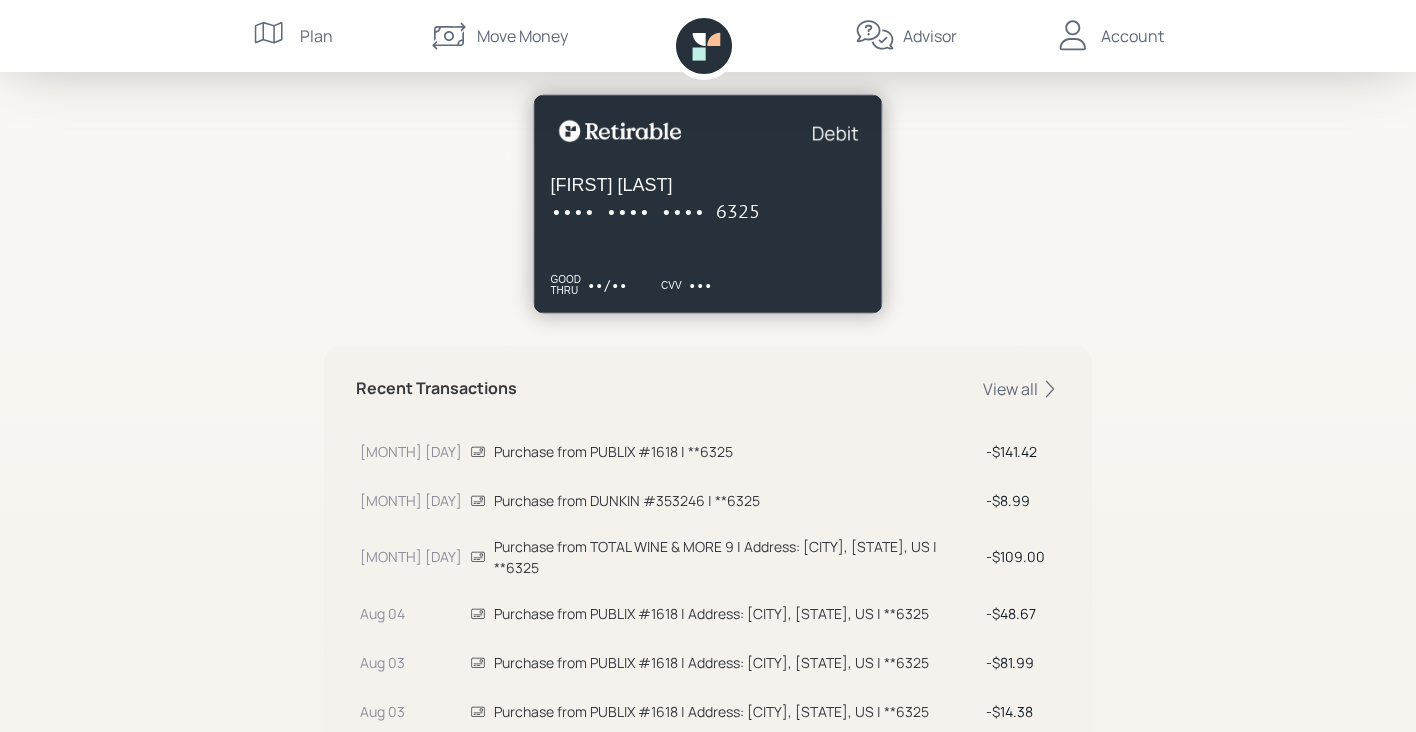 click at bounding box center [708, 191] 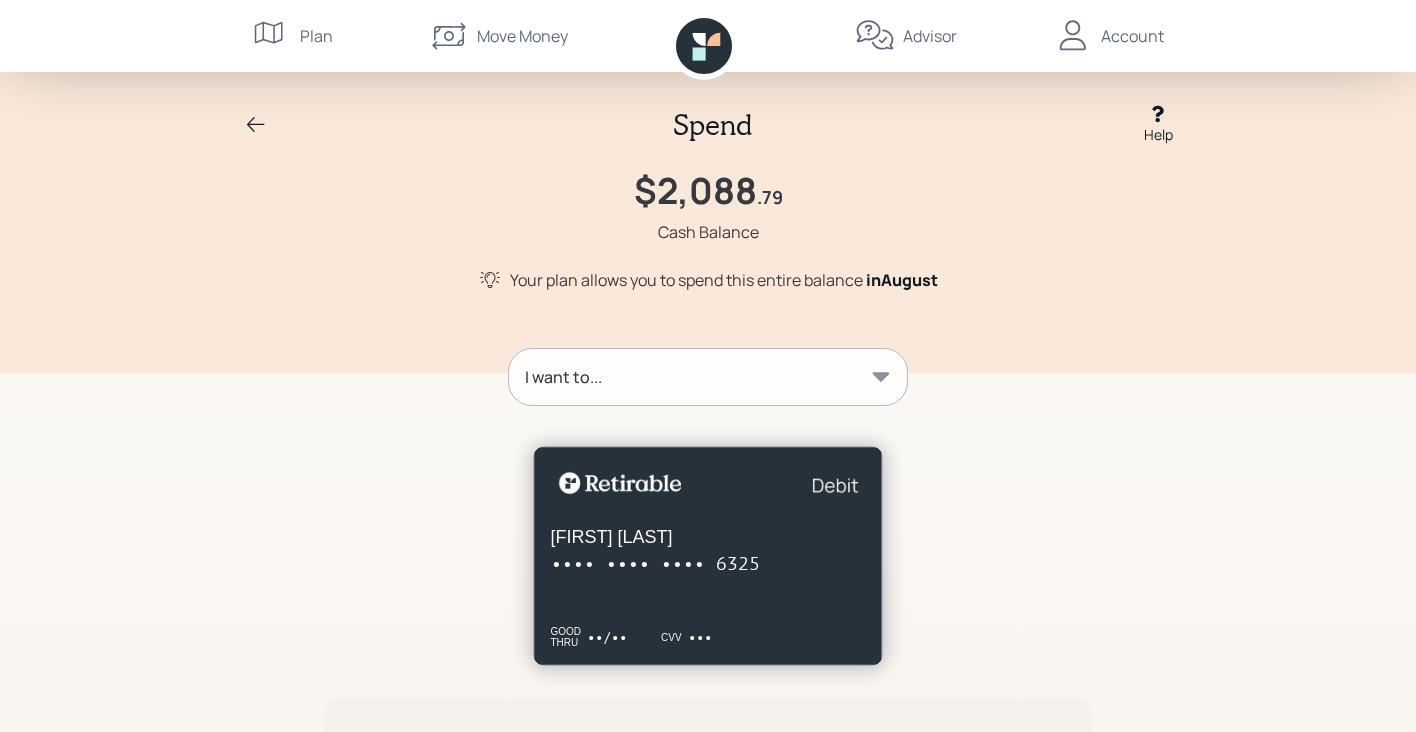 scroll, scrollTop: 0, scrollLeft: 0, axis: both 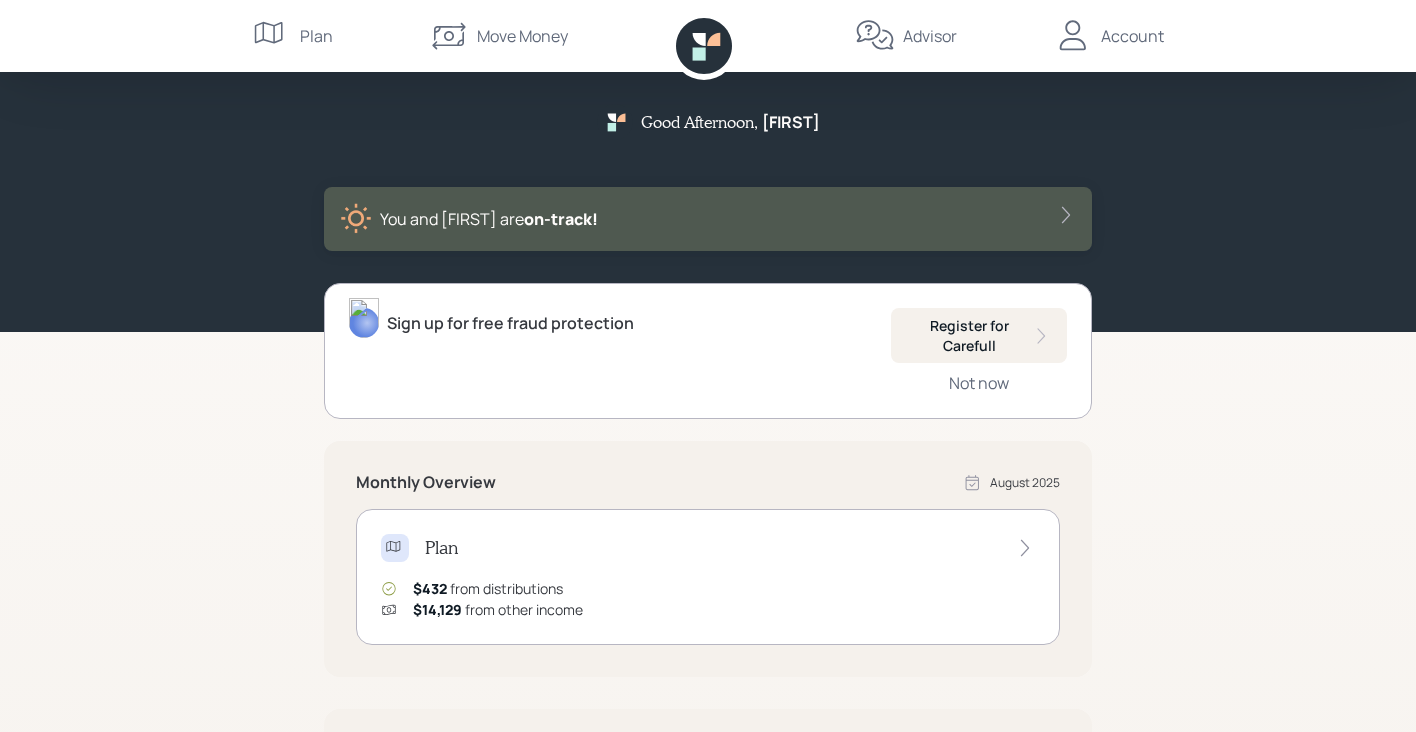 click on "Good Afternoon , [FIRST] You and [FIRST] are  on‑track! Sign up for free fraud protection Register for Carefull Not now Monthly Overview [MONTH]   [YEAR] Plan [PRICE]   from distributions [PRICE]   from other income Accounts Spend [PRICE] Save [PRICE] Invest [PRICE] Benefits Protect powered by Advisor Treva   N Plan Move Money Advisor Account" at bounding box center (708, 582) 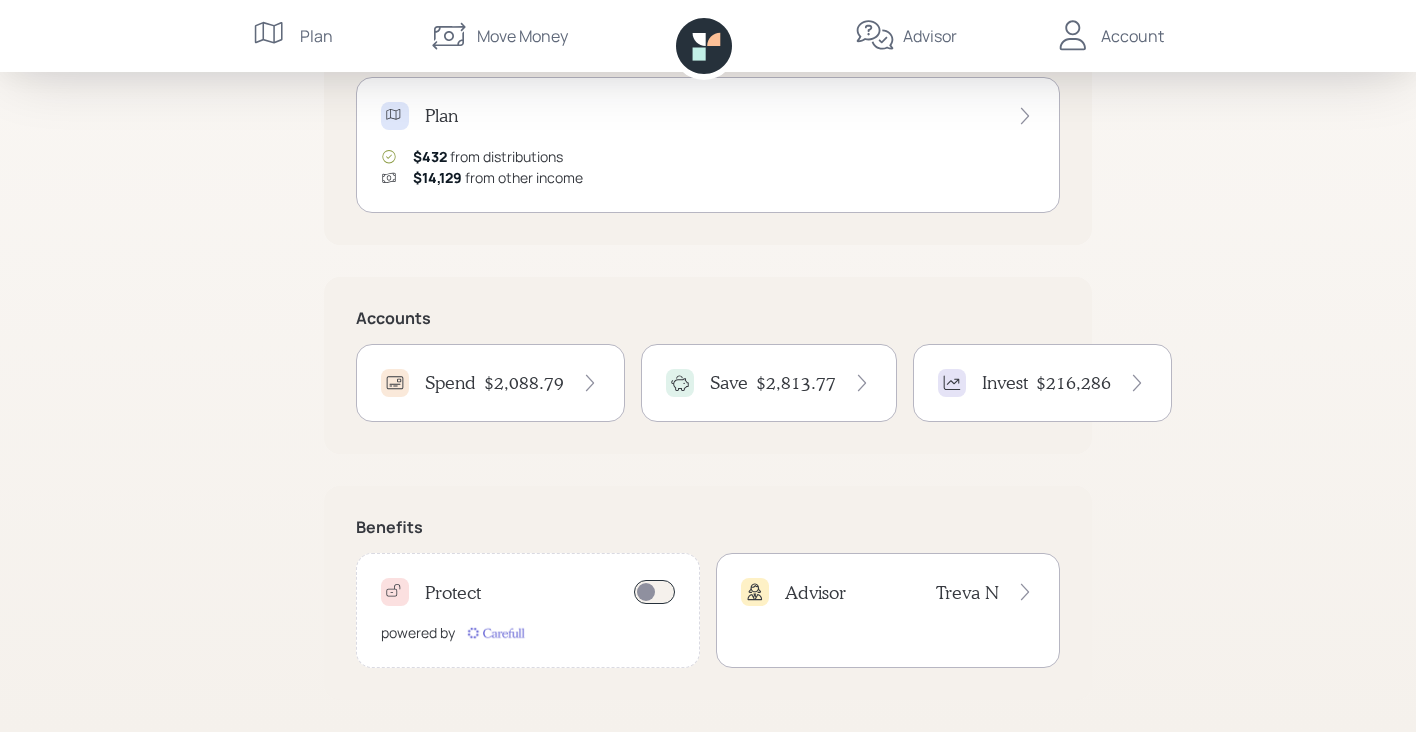 scroll, scrollTop: 432, scrollLeft: 0, axis: vertical 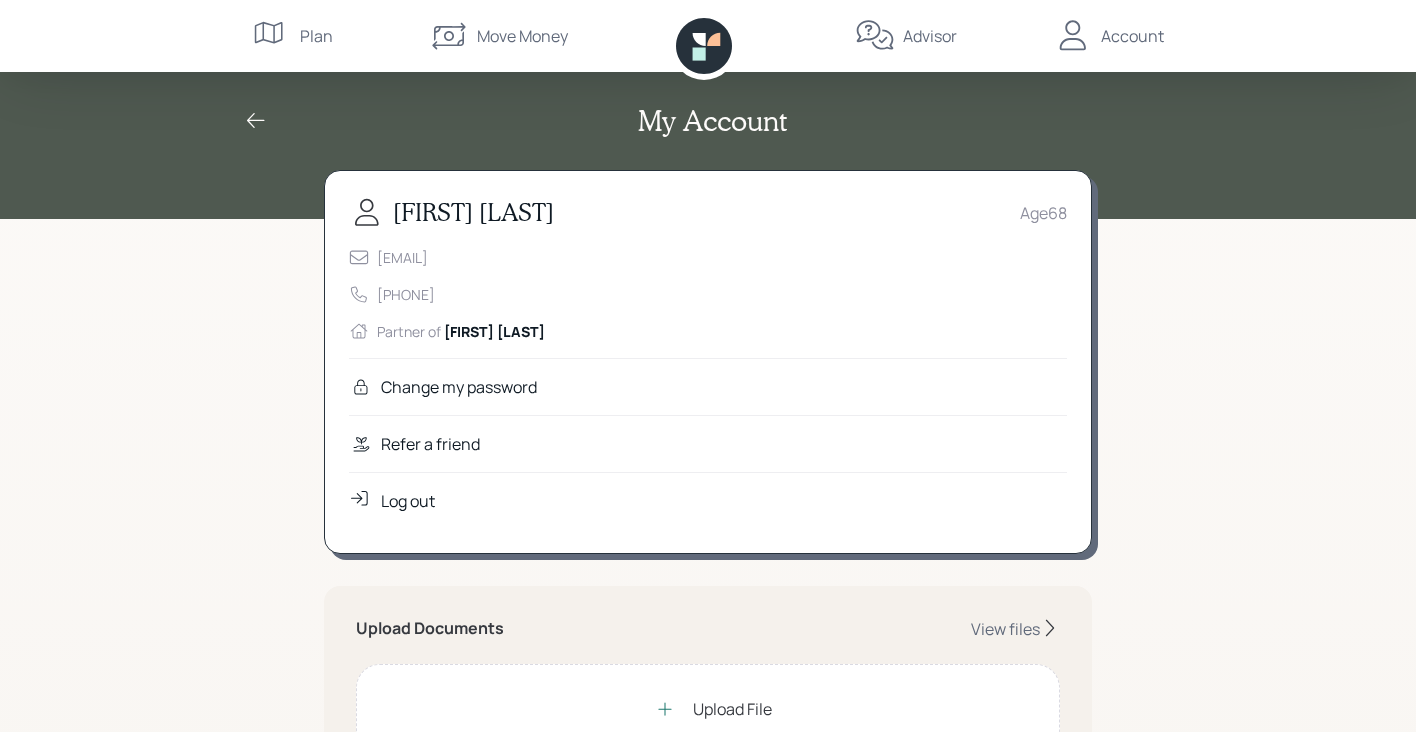 click on "Log out" at bounding box center (408, 501) 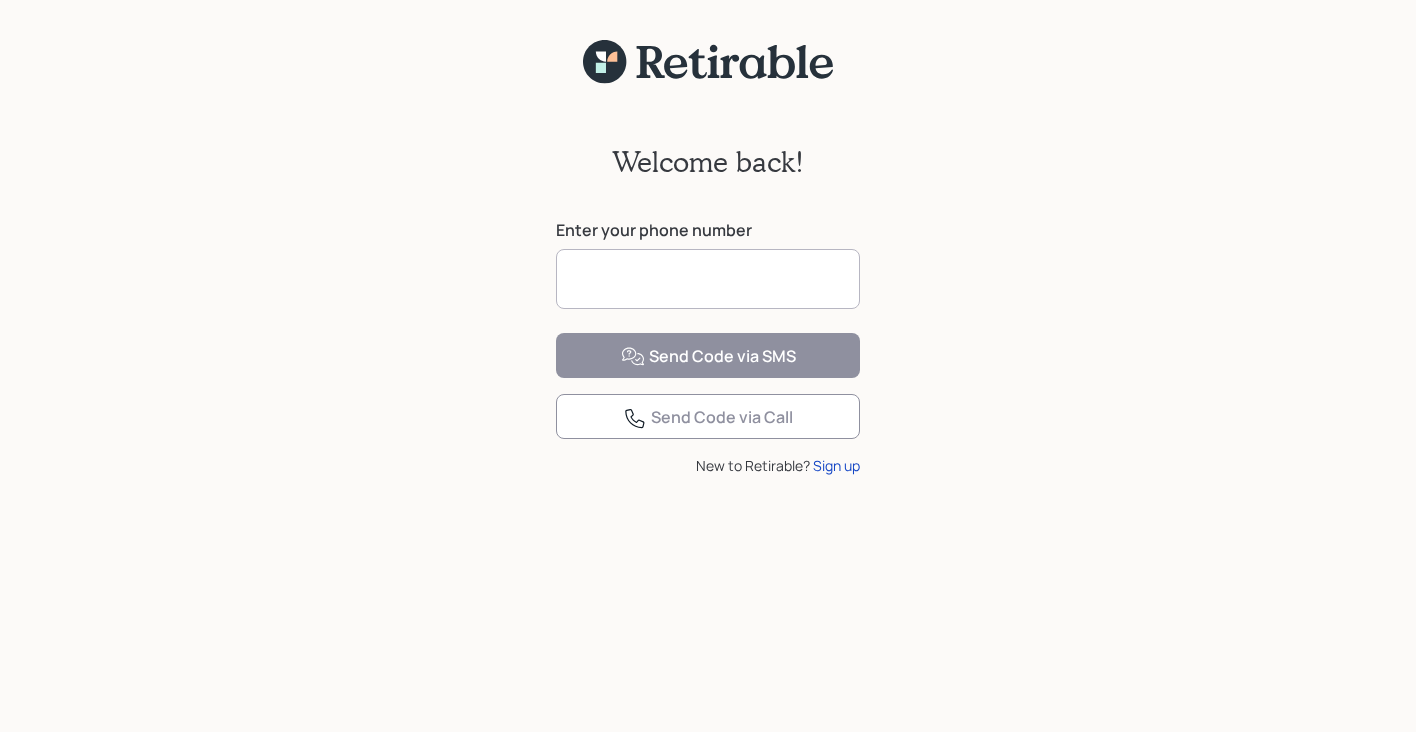 scroll, scrollTop: 0, scrollLeft: 0, axis: both 